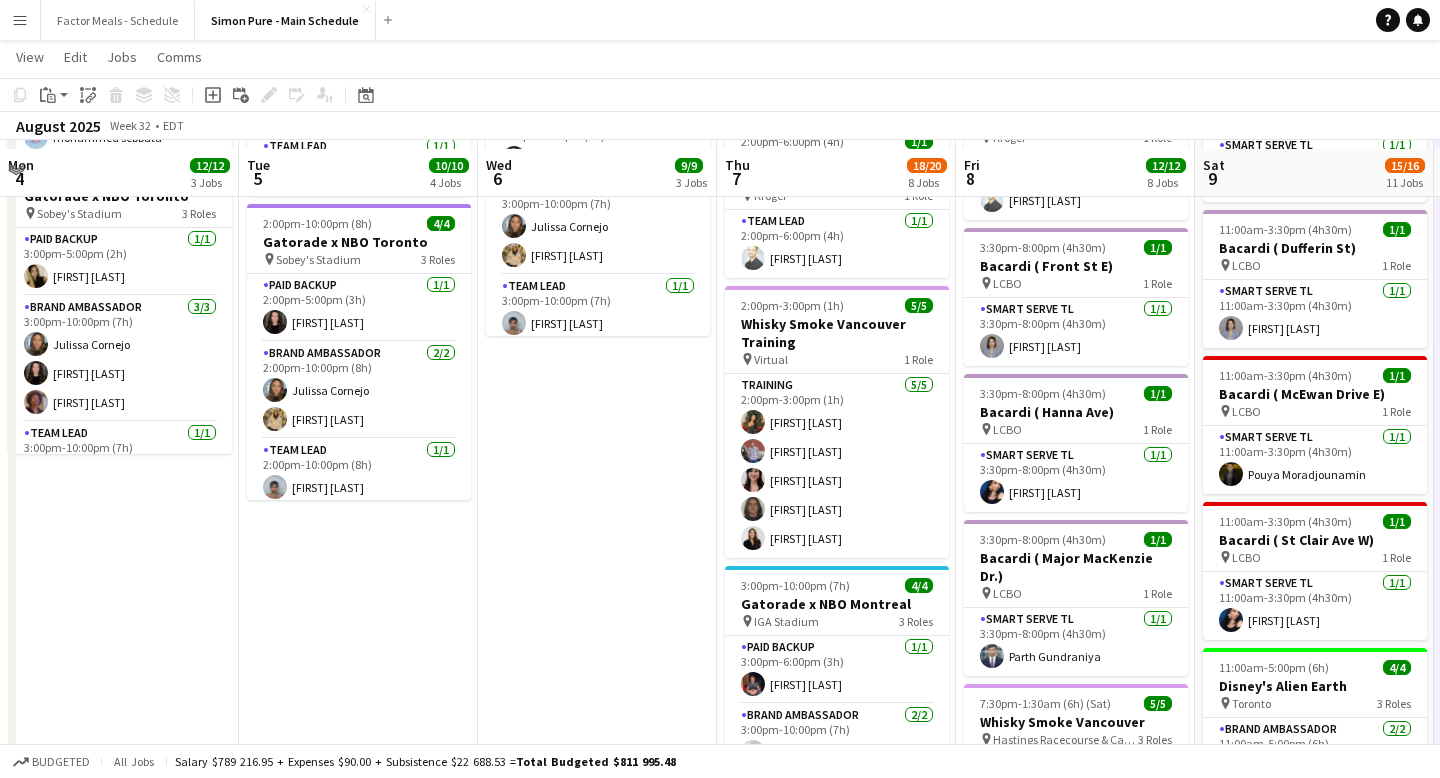 scroll, scrollTop: 670, scrollLeft: 0, axis: vertical 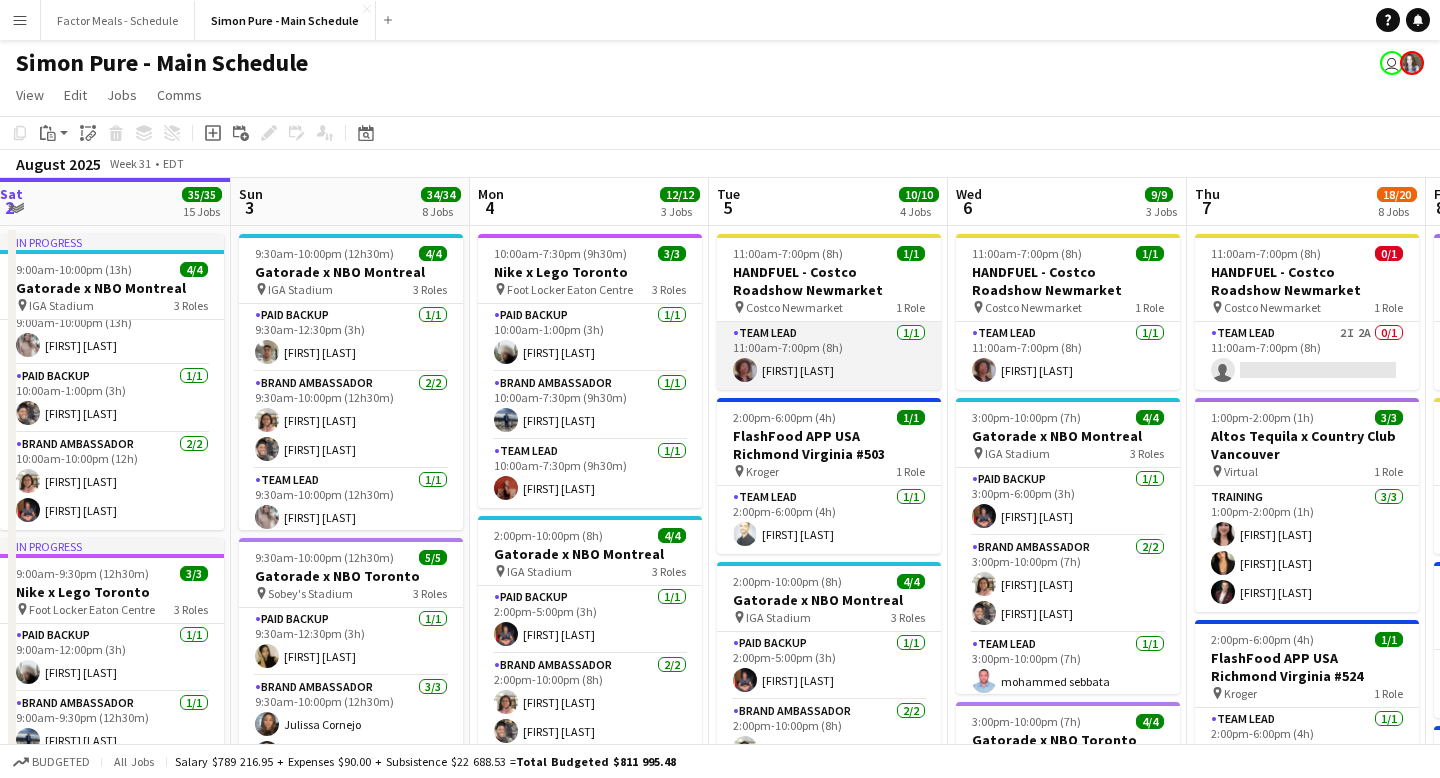click on "Team Lead   1/1   11:00am-7:00pm (8h)
[NAME] [LAST]" at bounding box center (829, 356) 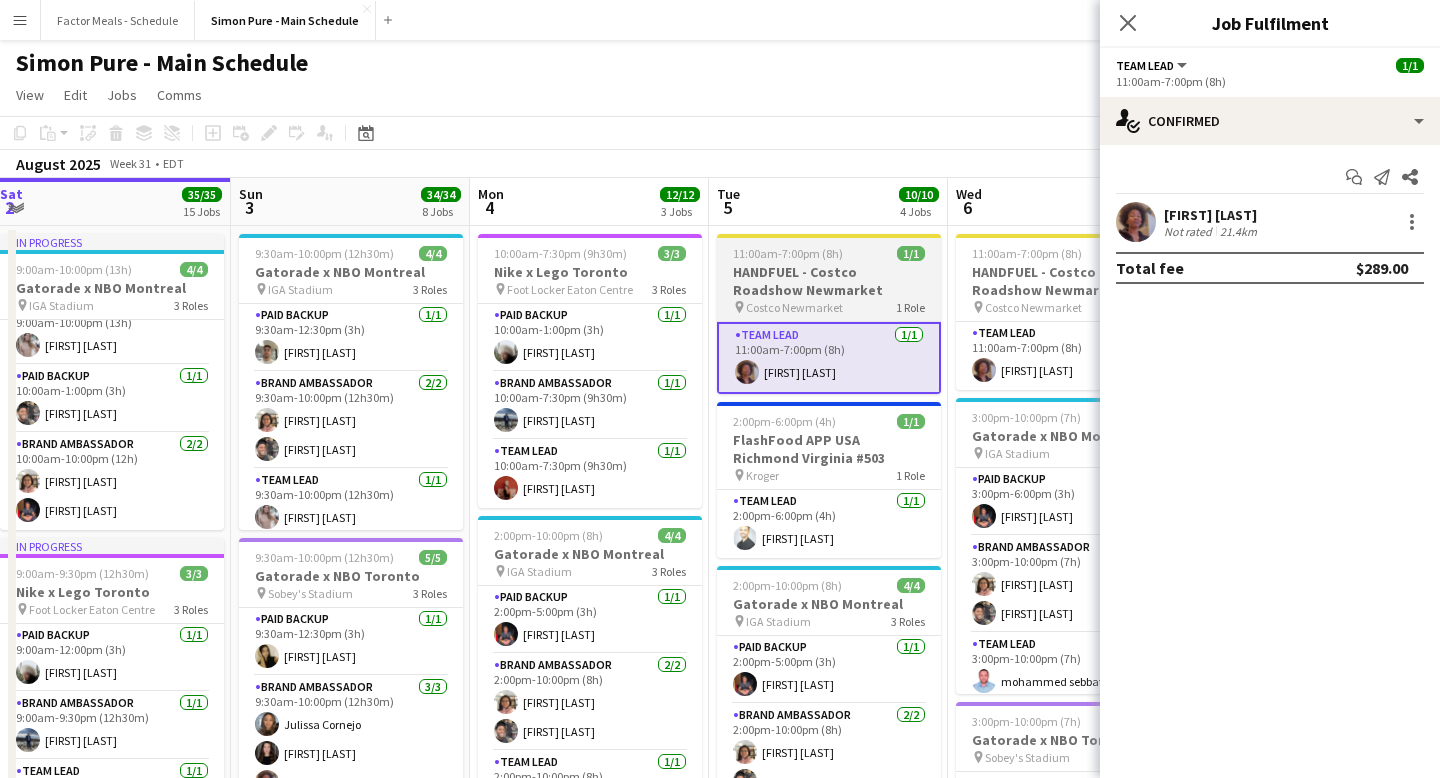 click on "HANDFUEL - Costco Roadshow Newmarket" at bounding box center (829, 281) 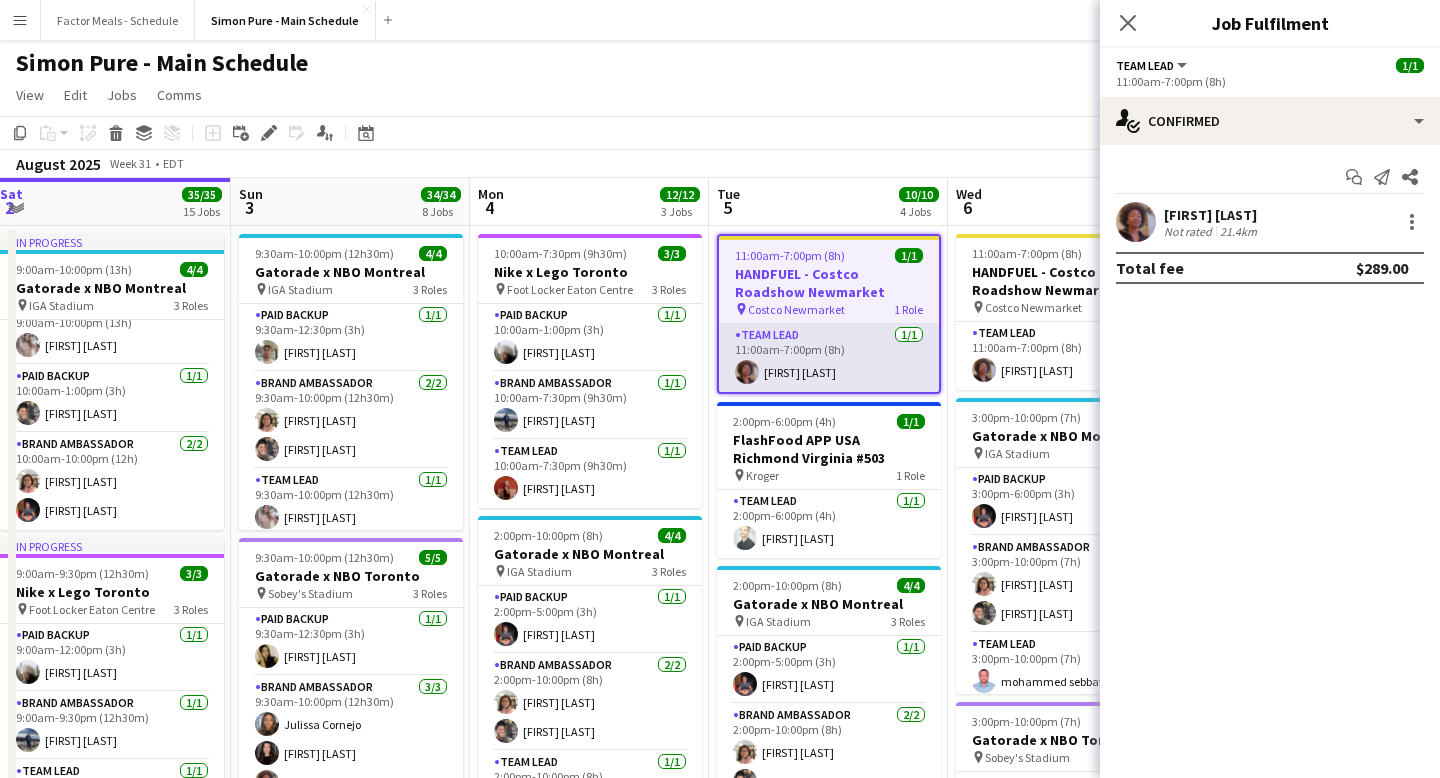 click on "Team Lead   1/1   11:00am-7:00pm (8h)
[NAME] [LAST]" at bounding box center [829, 358] 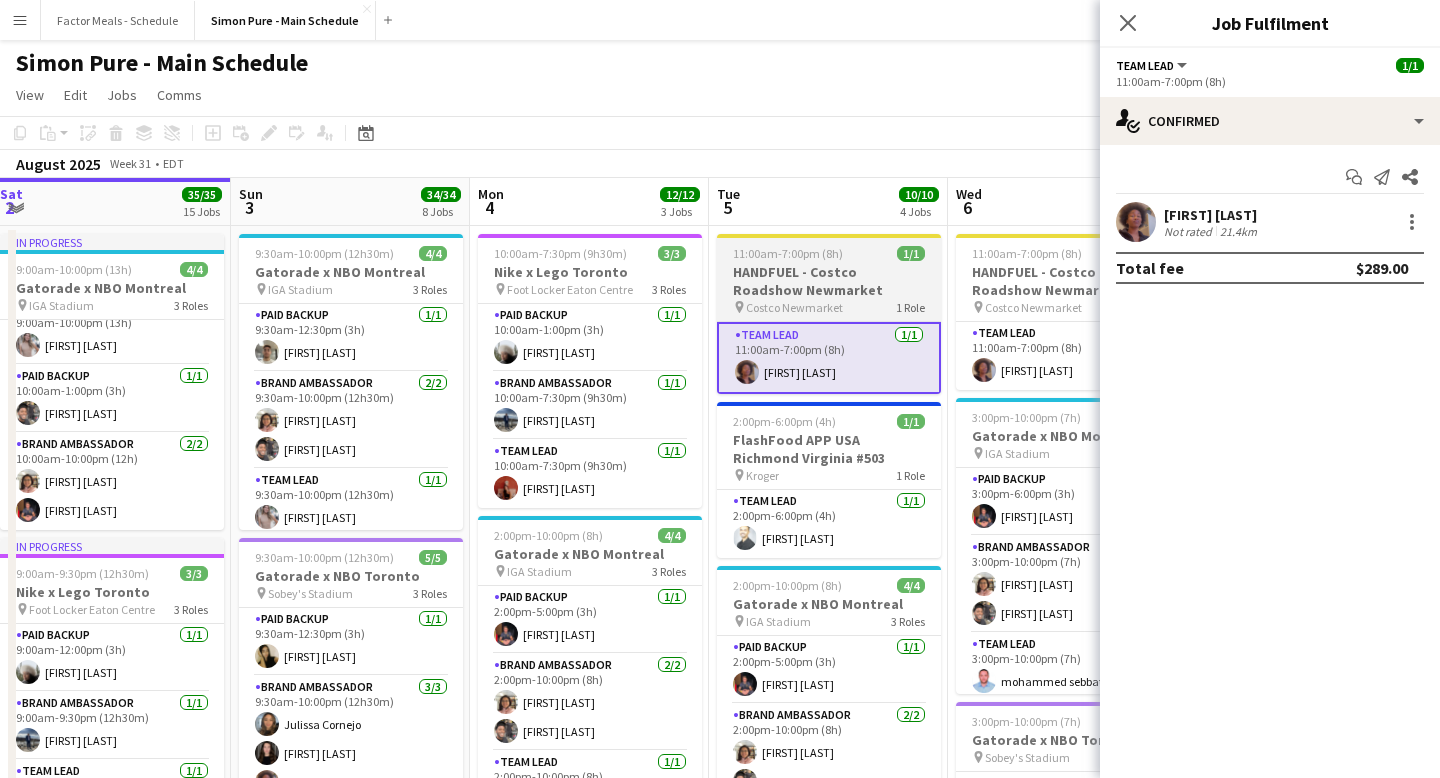 click on "HANDFUEL - Costco Roadshow Newmarket" at bounding box center (829, 281) 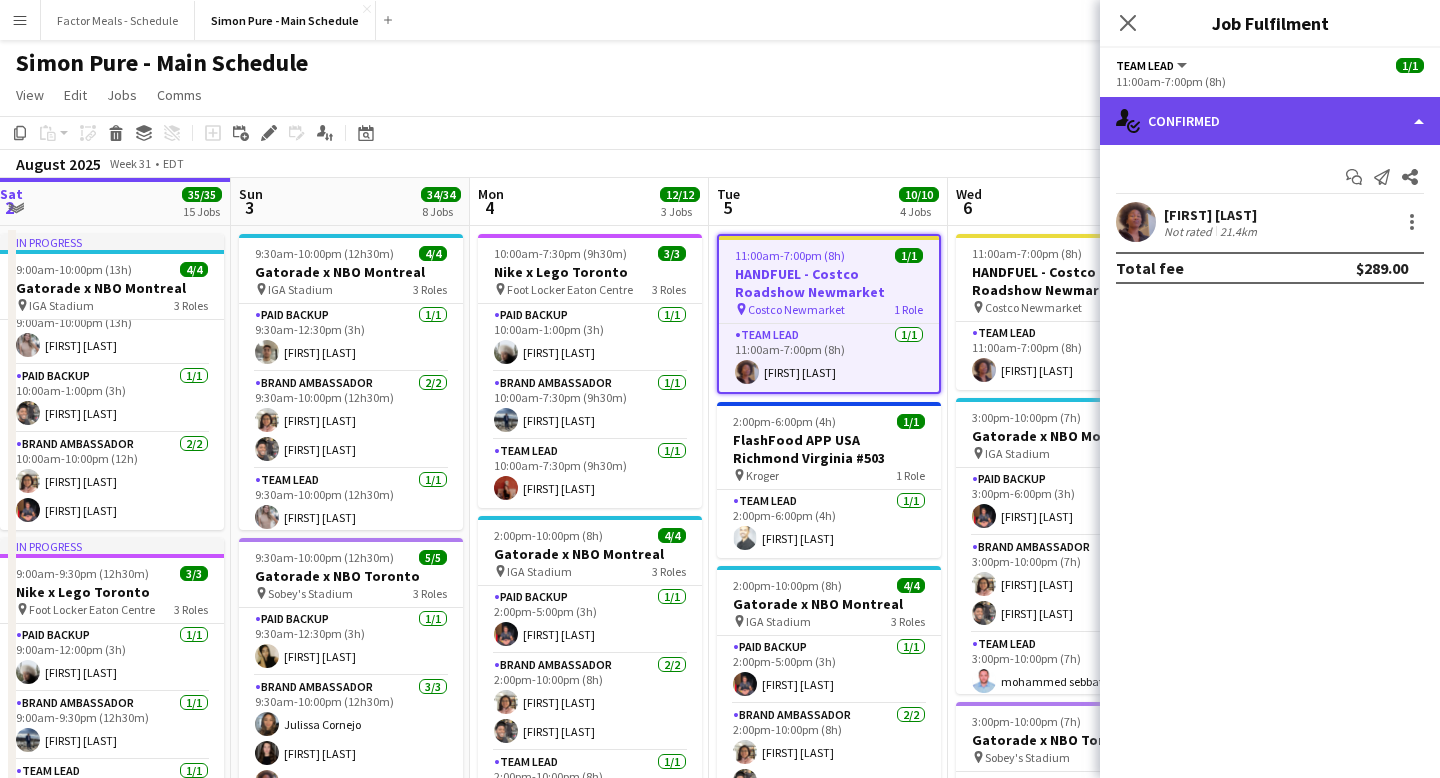 click on "single-neutral-actions-check-2
Confirmed" 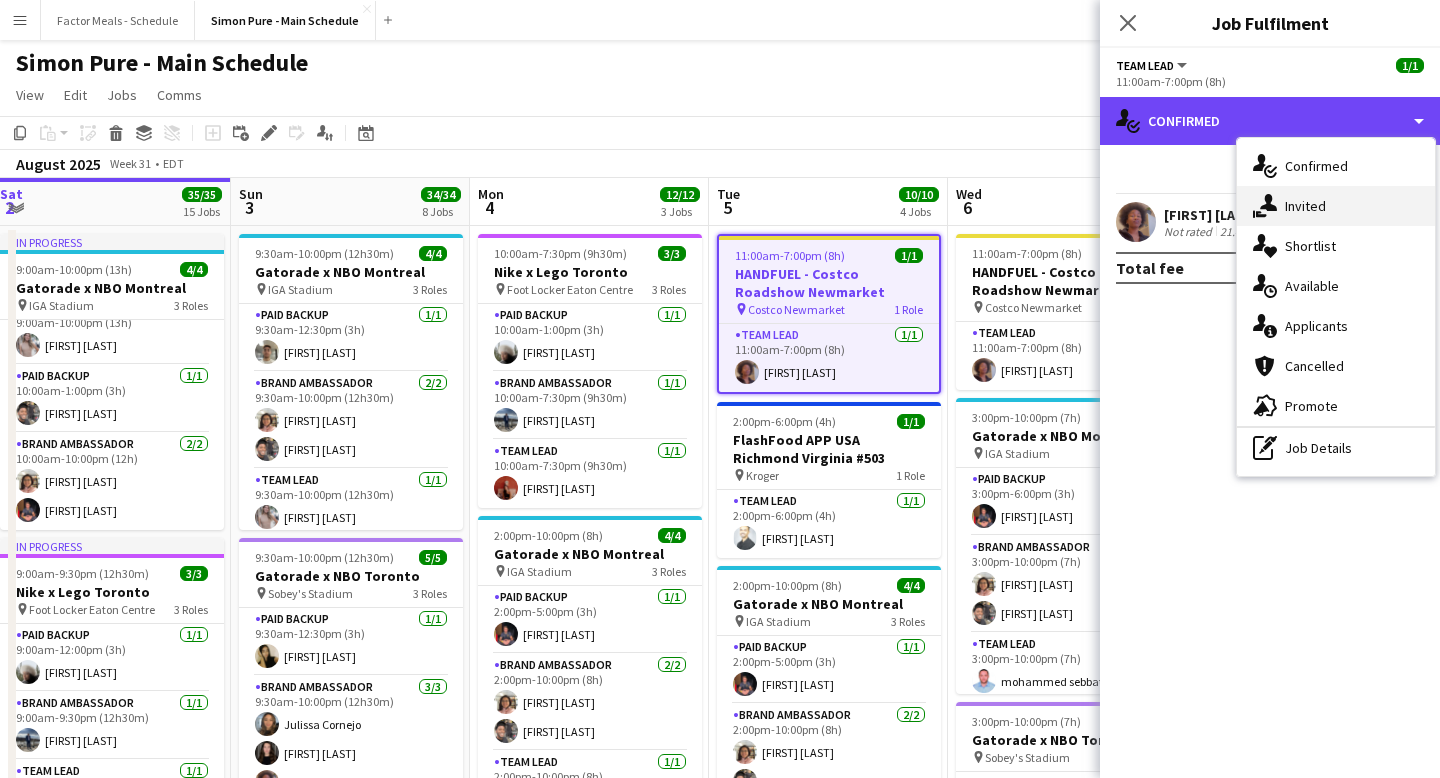 scroll, scrollTop: 1, scrollLeft: 0, axis: vertical 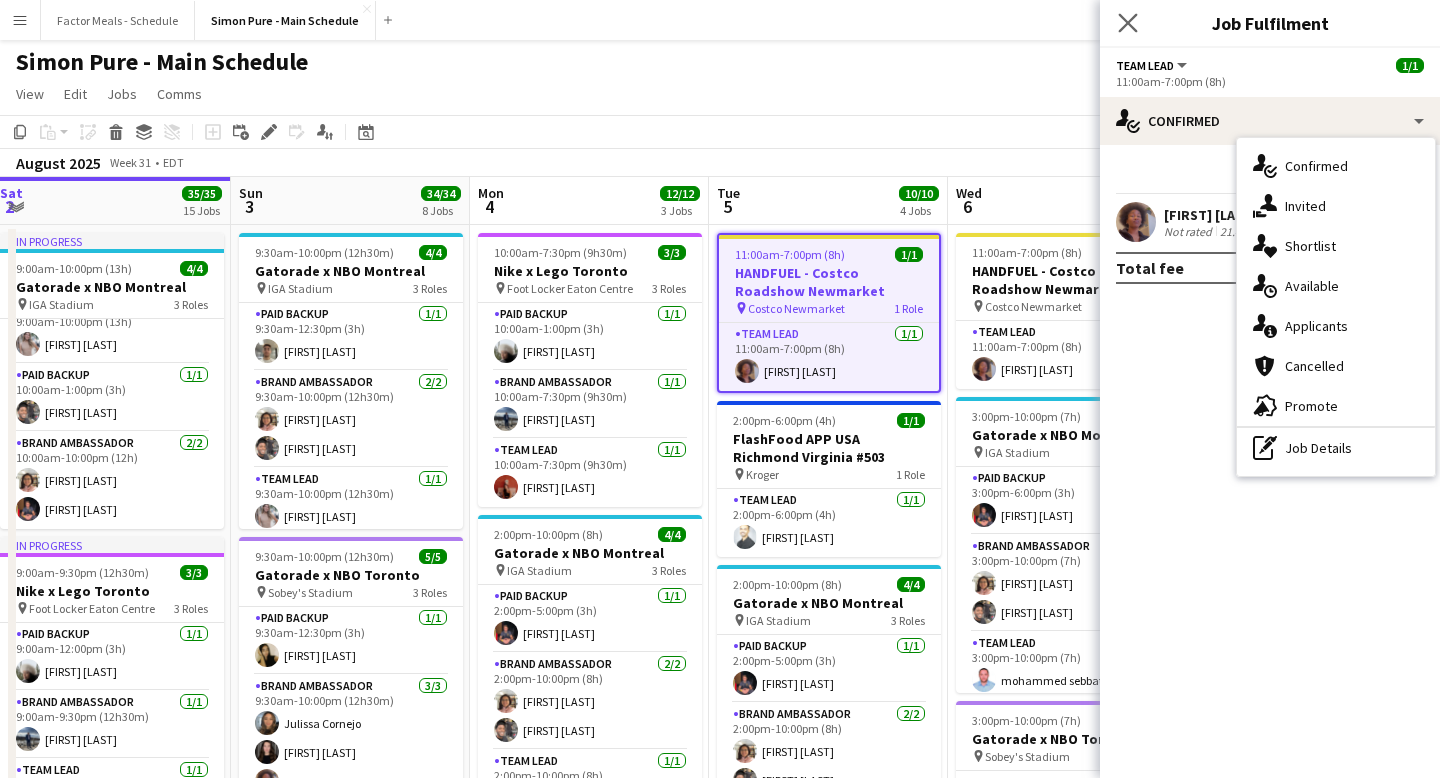 click on "Close pop-in" 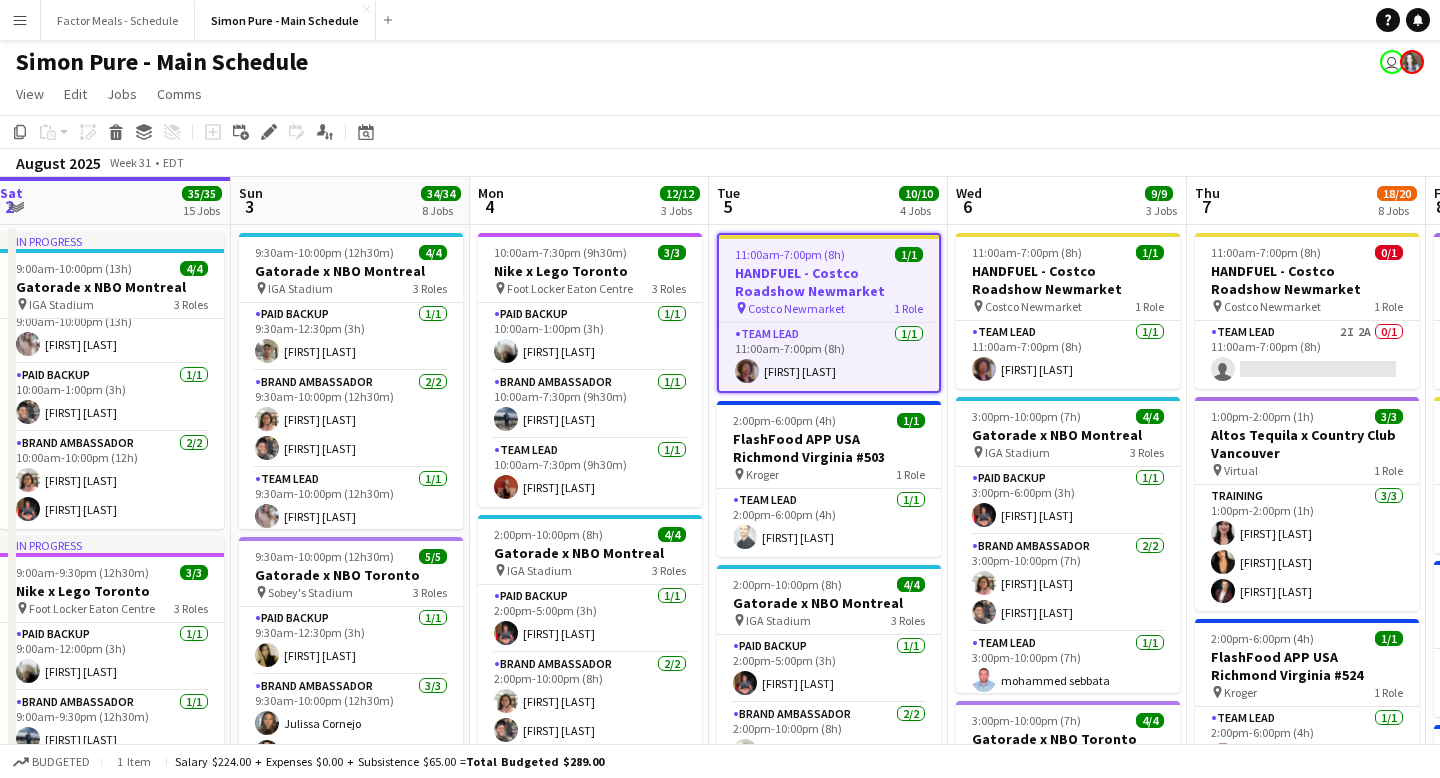 click on "Copy
Paste
Paste
Command
V Paste with crew
Command
Shift
V
Paste linked Job
Delete
Group
Ungroup
Add job
Add linked Job
Edit
Edit linked Job
Applicants
Date picker
AUG 2025 AUG 2025 Monday M Tuesday T Wednesday W Thursday T Friday F Saturday S Sunday S  AUG   1   2   3   4   5   6   7   8   9   10   11   12   13   14   15   16   17   18   19   20   21   22   23   24   25" 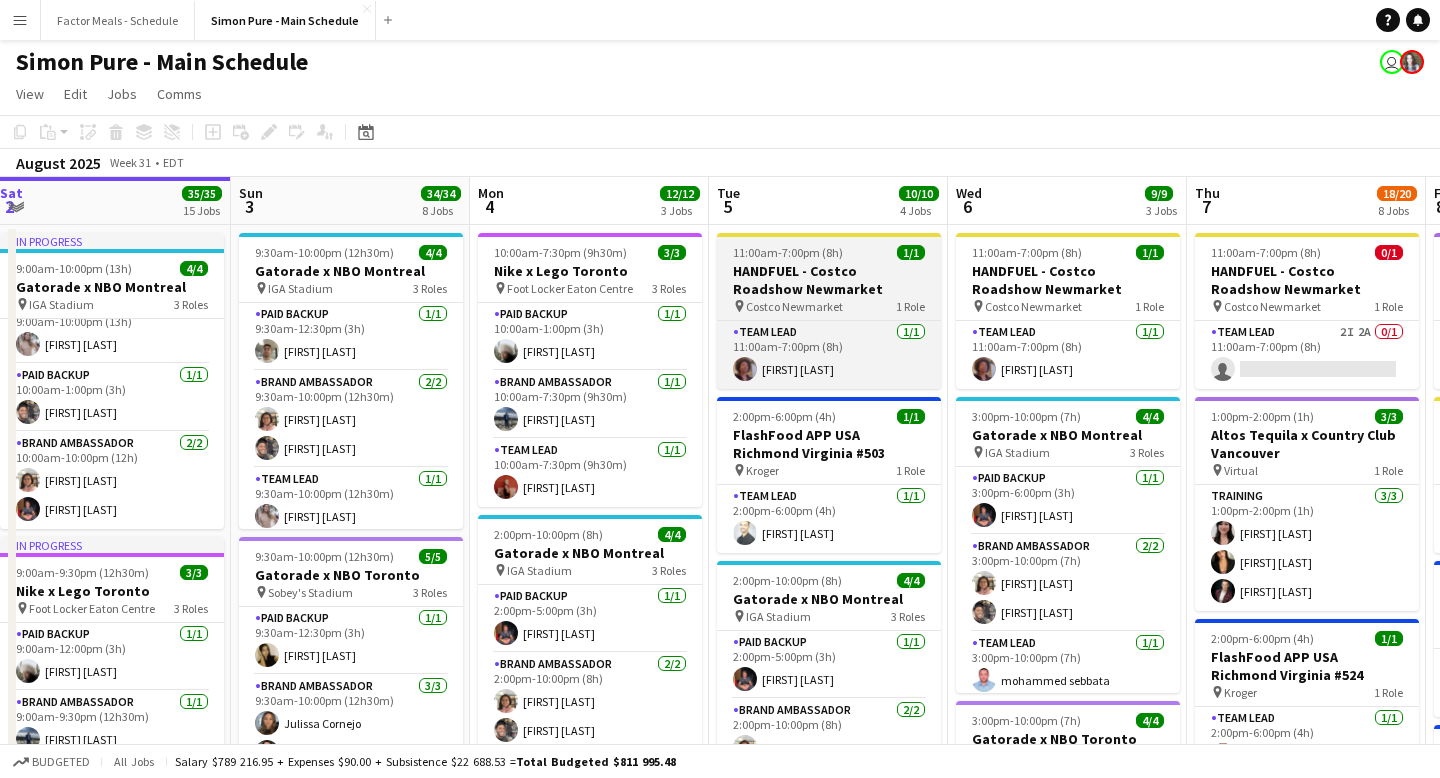 click on "HANDFUEL - Costco Roadshow Newmarket" at bounding box center [829, 280] 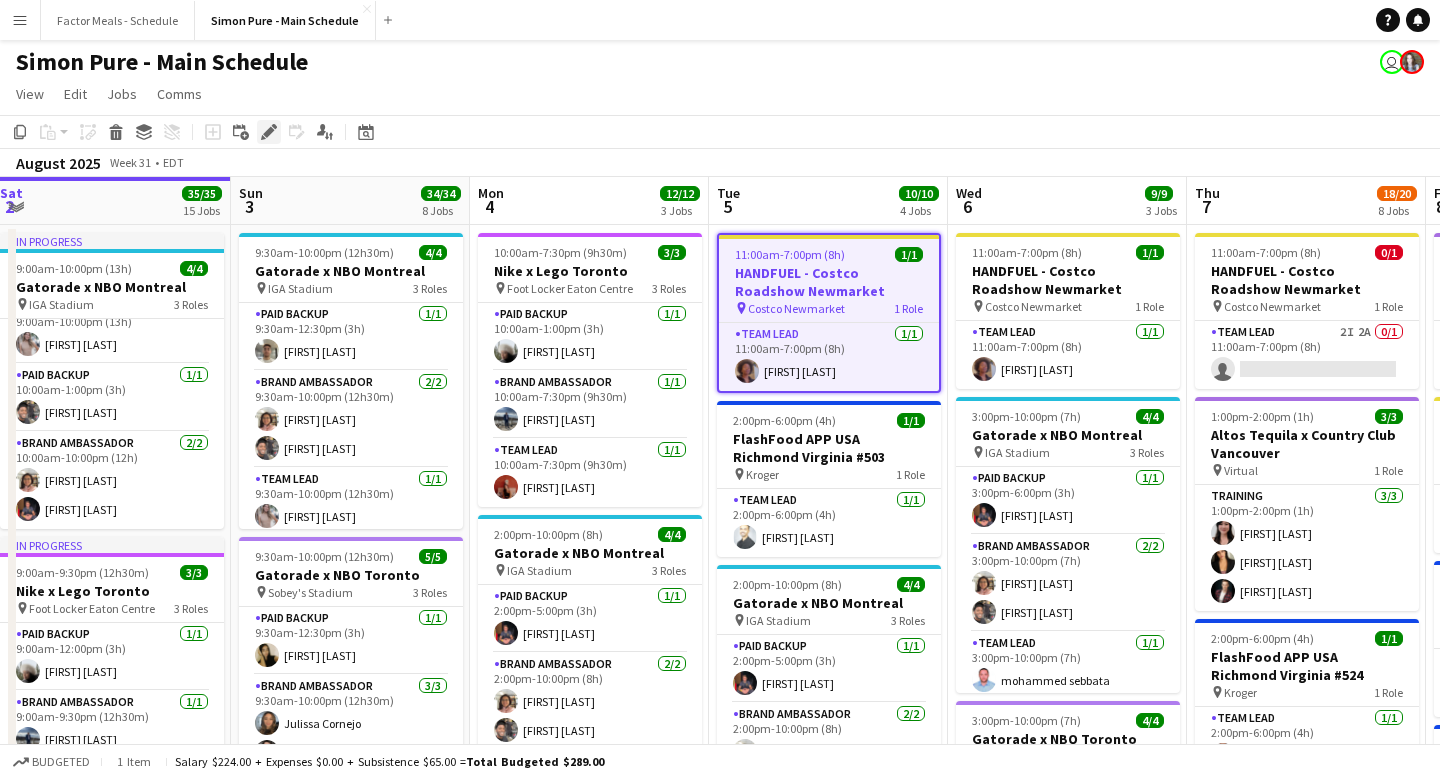 click 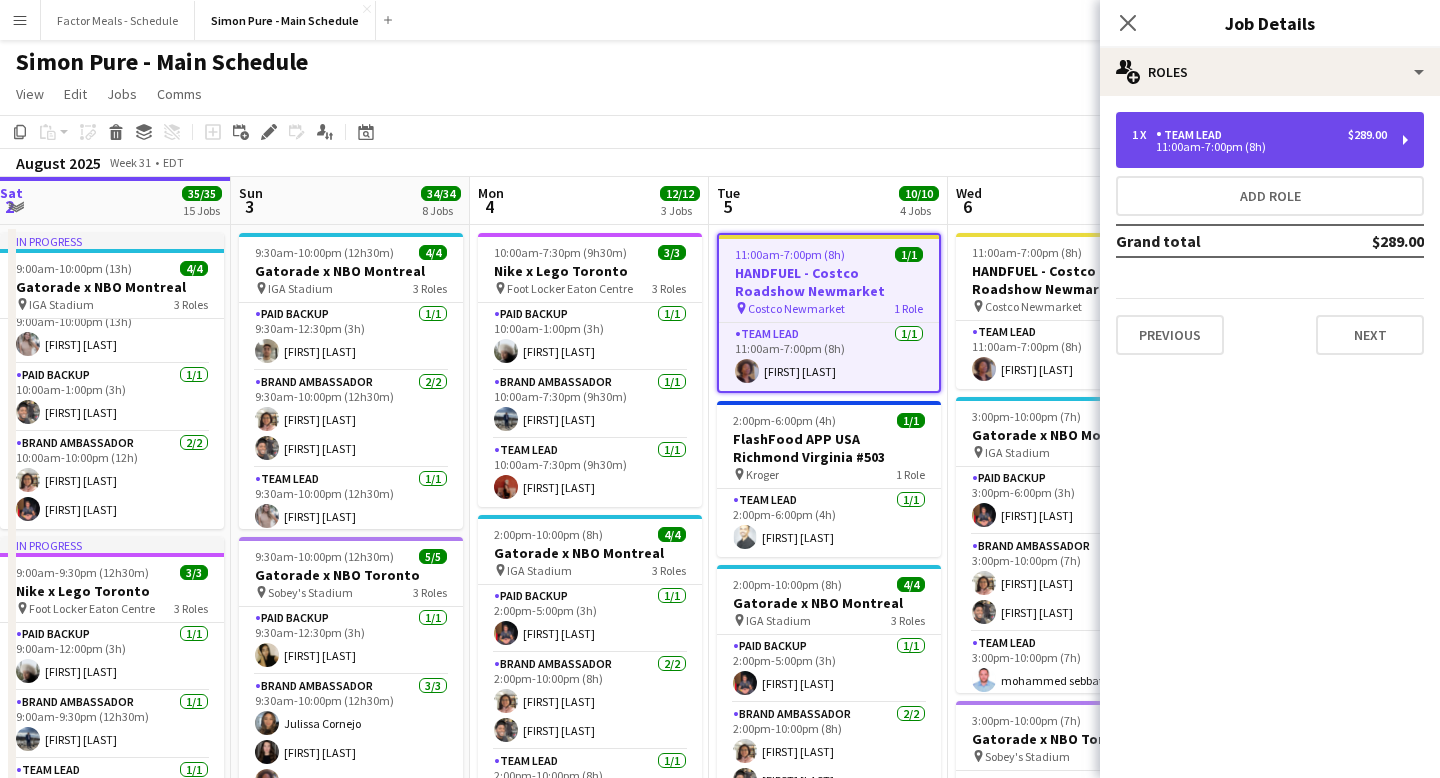 click on "Team Lead" at bounding box center [1193, 135] 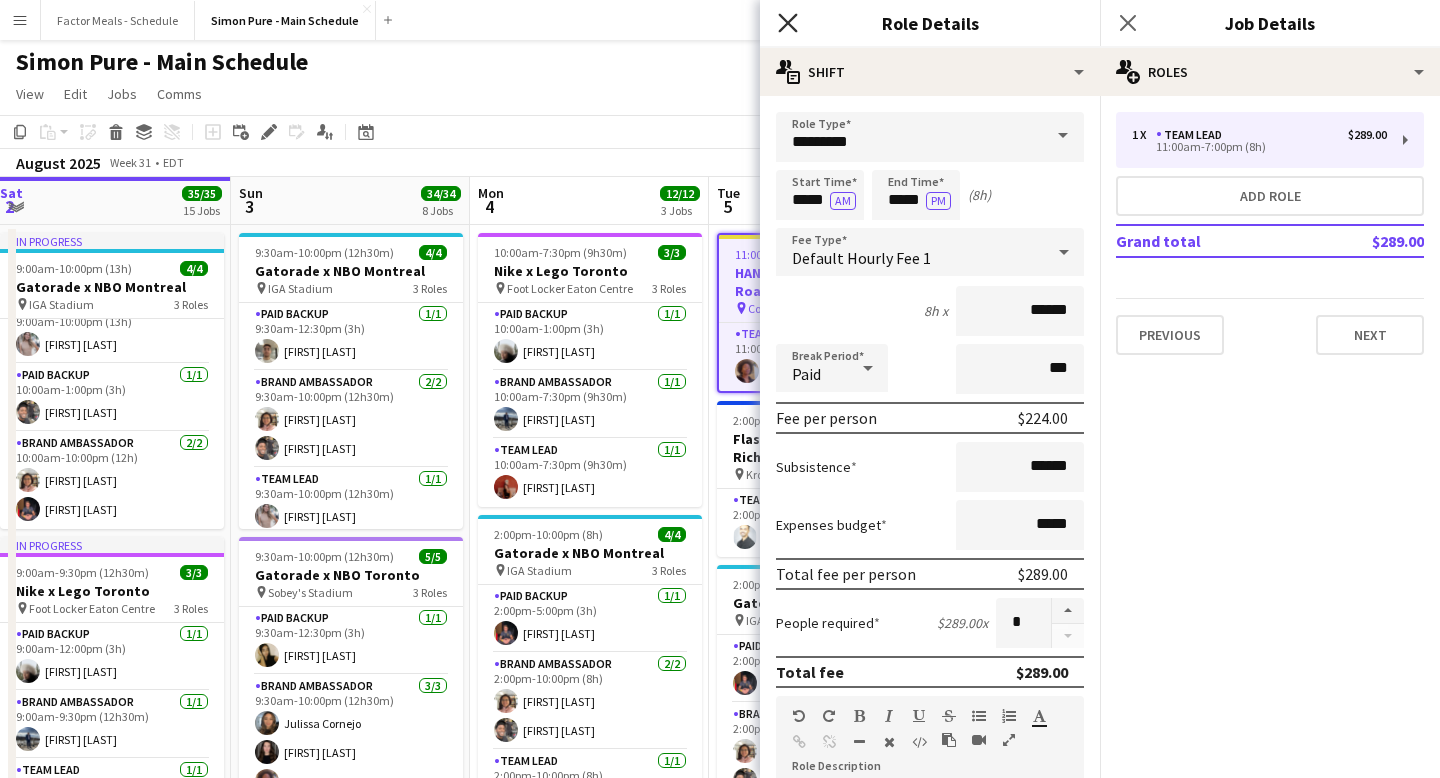 click on "Close pop-in" 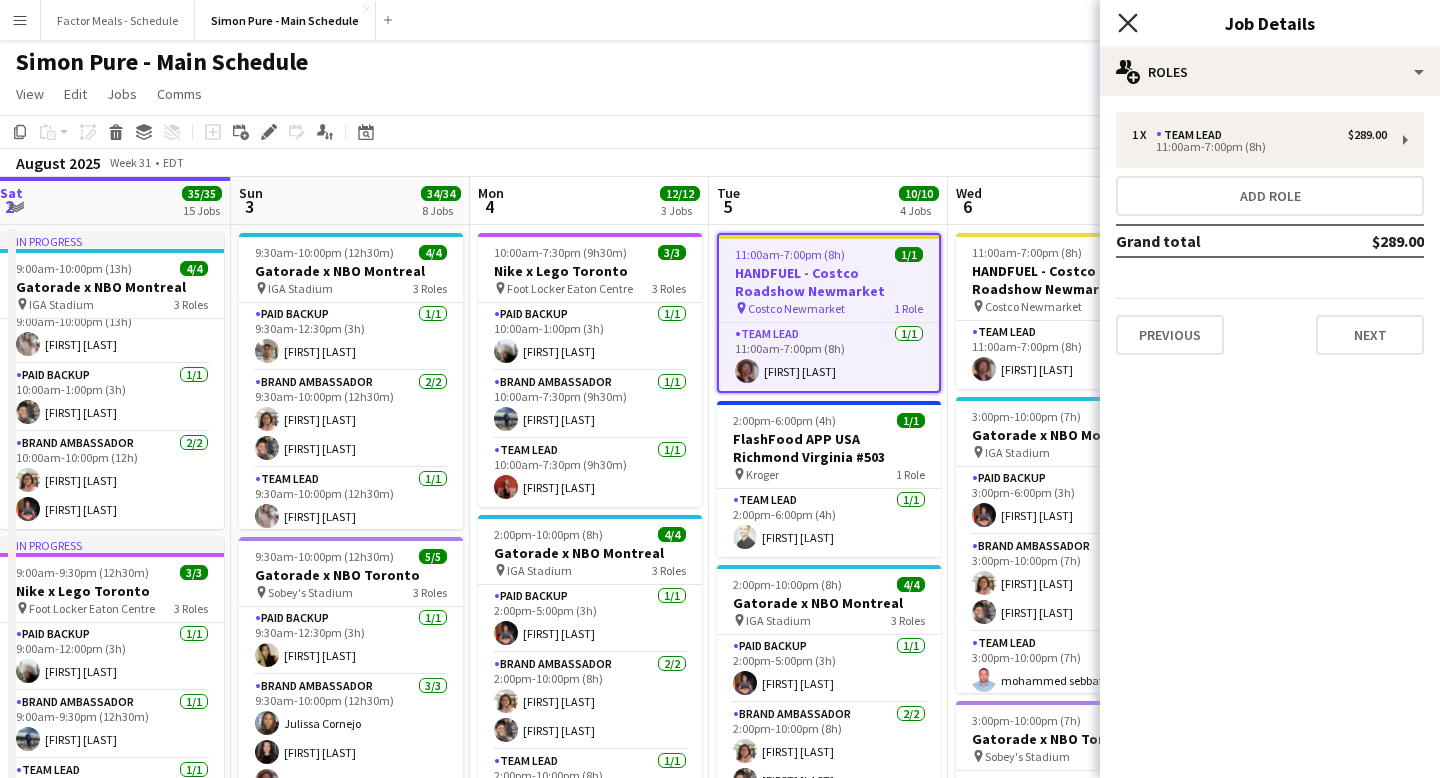 click 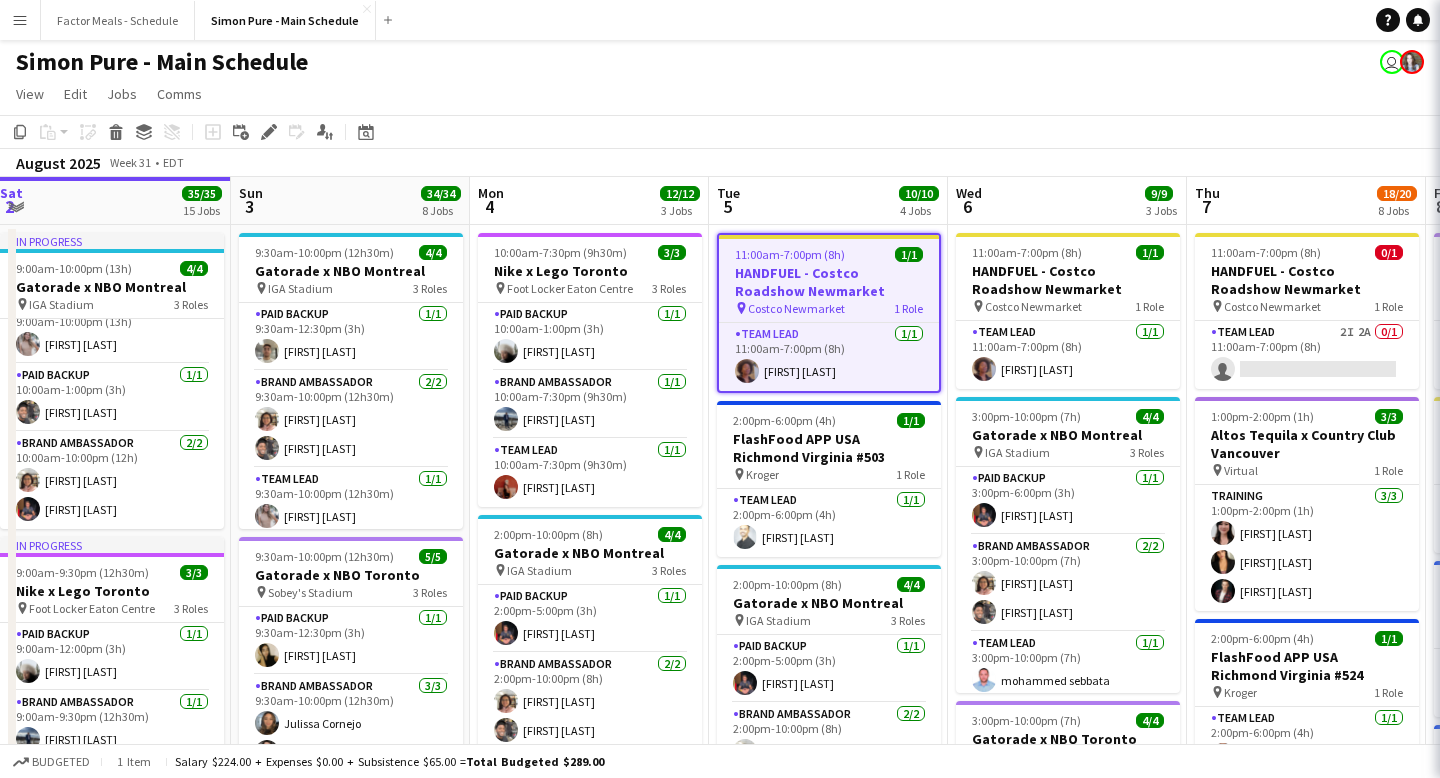 click on "Copy
Paste
Paste
Command
V Paste with crew
Command
Shift
V
Paste linked Job
Delete
Group
Ungroup
Add job
Add linked Job
Edit
Edit linked Job
Applicants
Date picker
AUG 2025 AUG 2025 Monday M Tuesday T Wednesday W Thursday T Friday F Saturday S Sunday S  AUG   1   2   3   4   5   6   7   8   9   10   11   12   13   14   15   16   17   18   19   20   21   22   23   24   25" 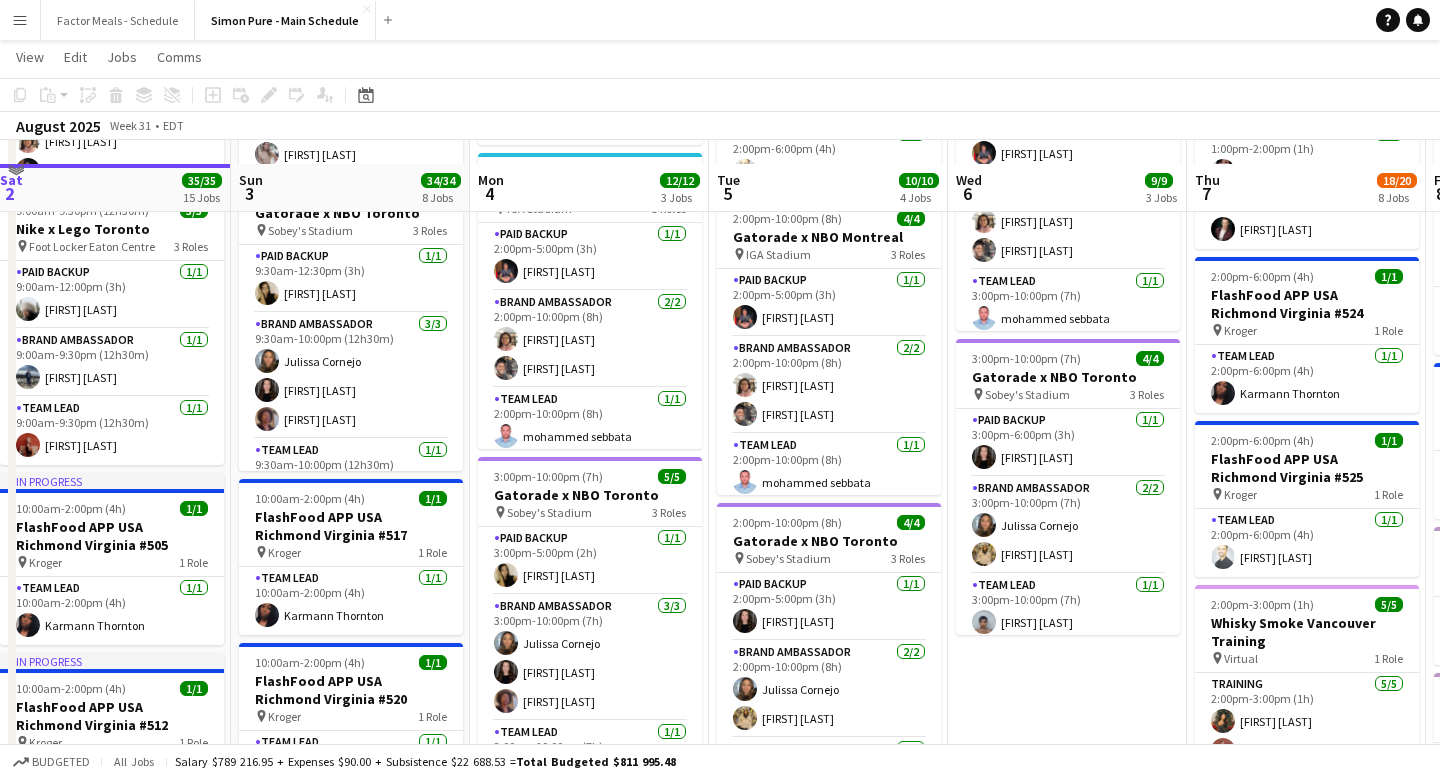 scroll, scrollTop: 385, scrollLeft: 0, axis: vertical 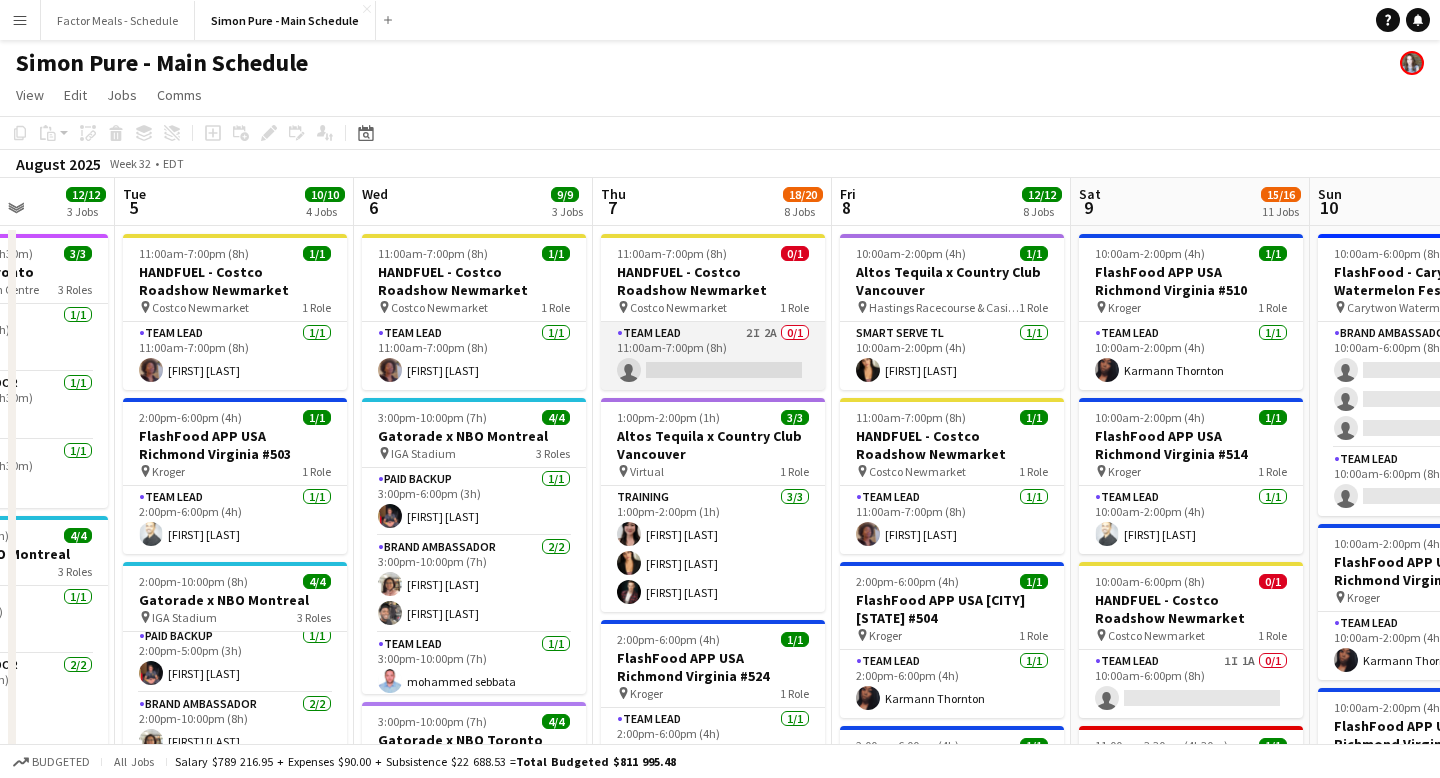 click on "Team Lead   2I   2A   0/1   11:00am-7:00pm (8h)
single-neutral-actions" at bounding box center [713, 356] 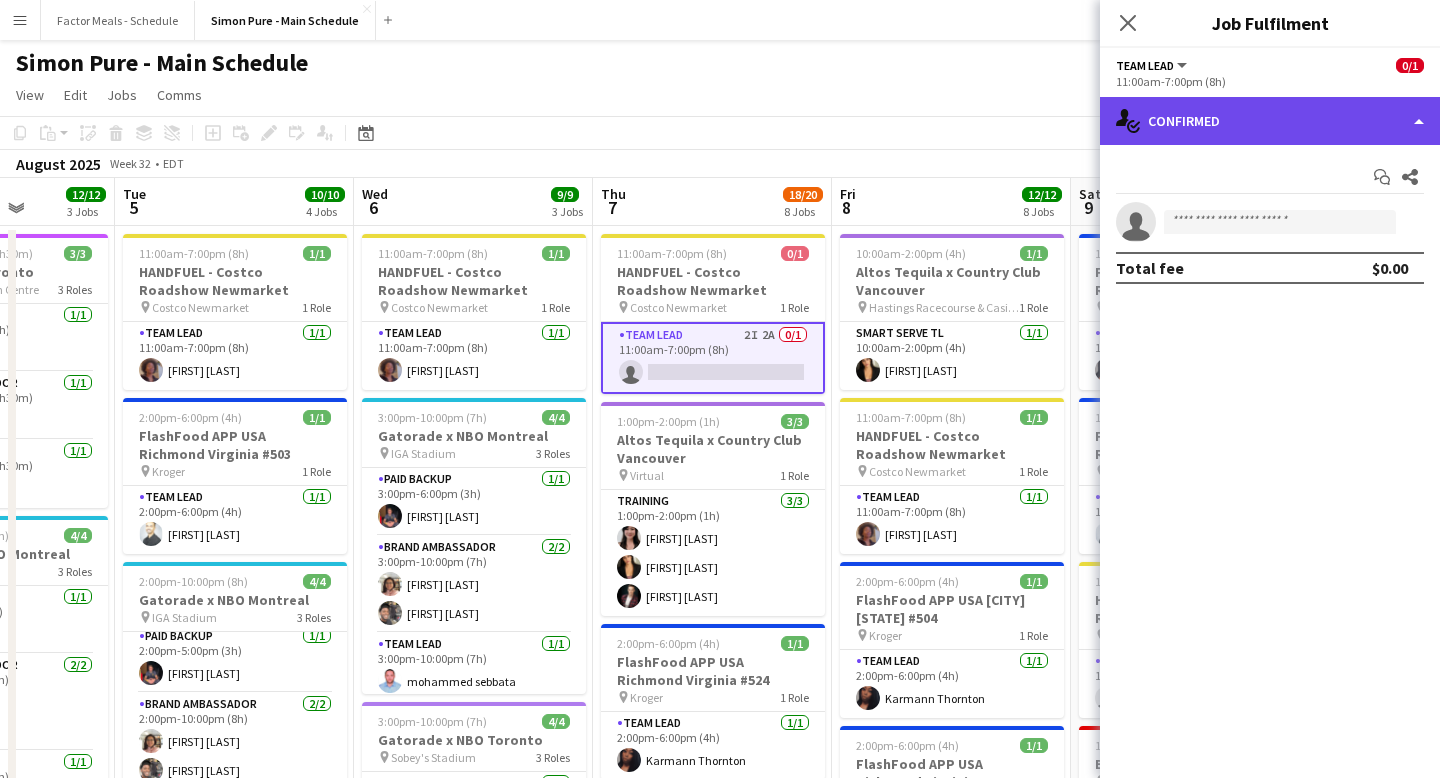 click on "single-neutral-actions-check-2
Confirmed" 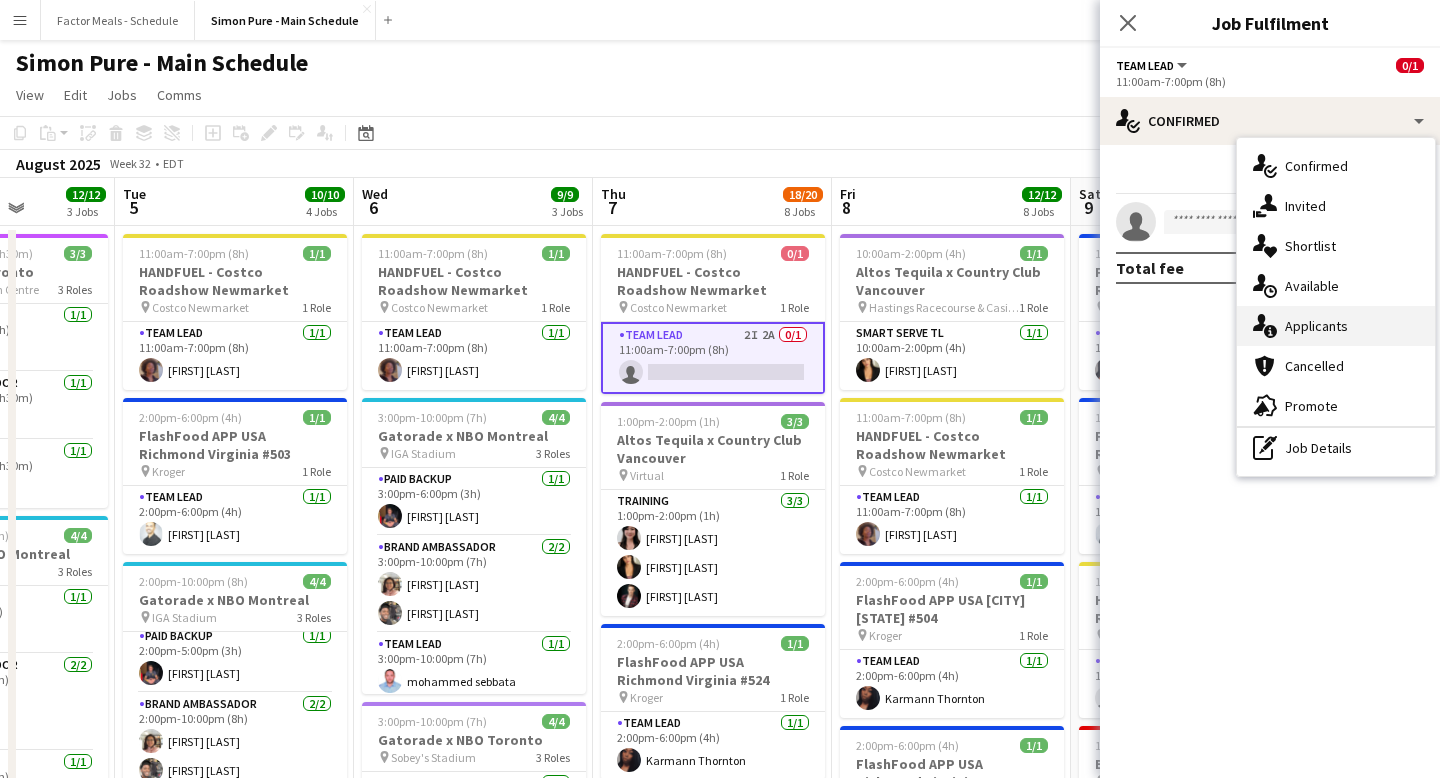 click on "single-neutral-actions-information
Applicants" at bounding box center (1336, 326) 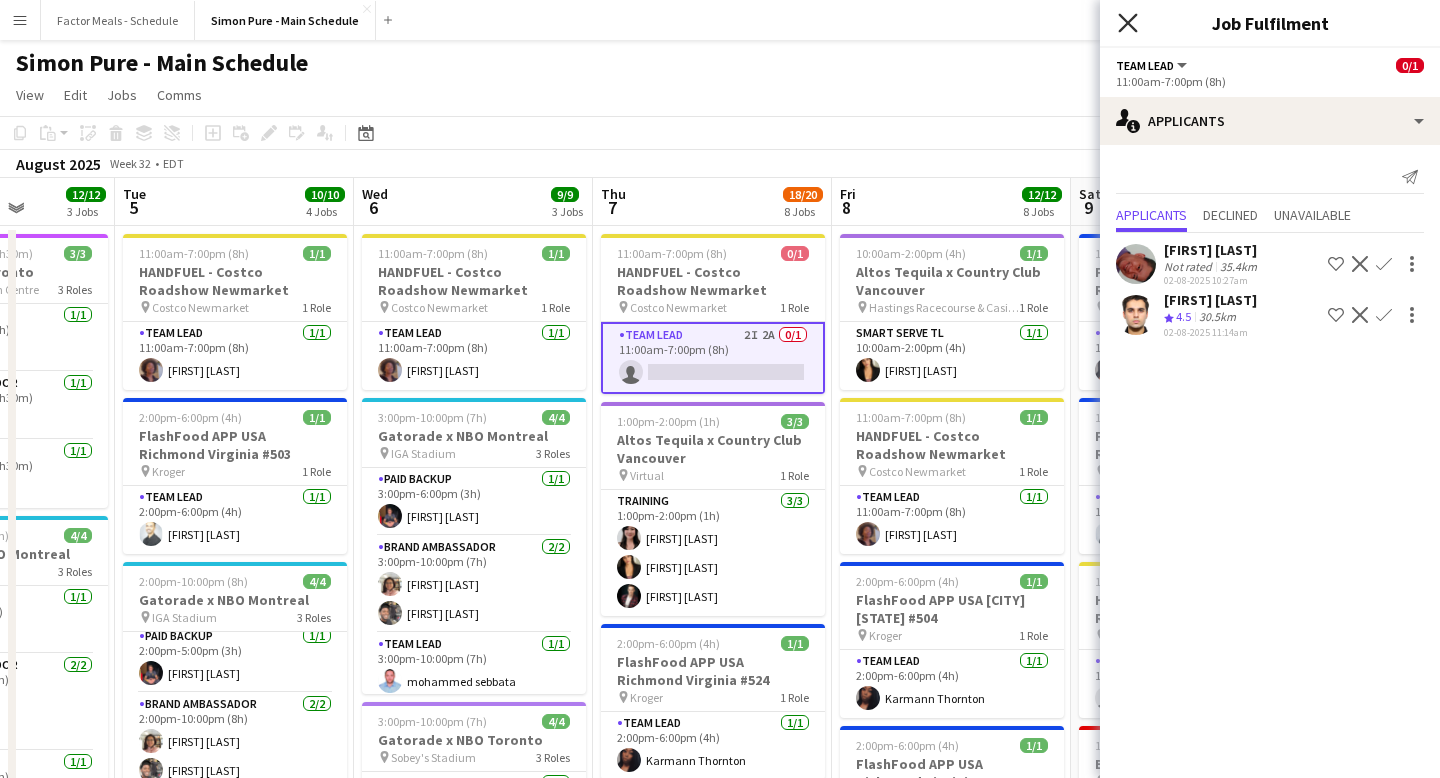 click 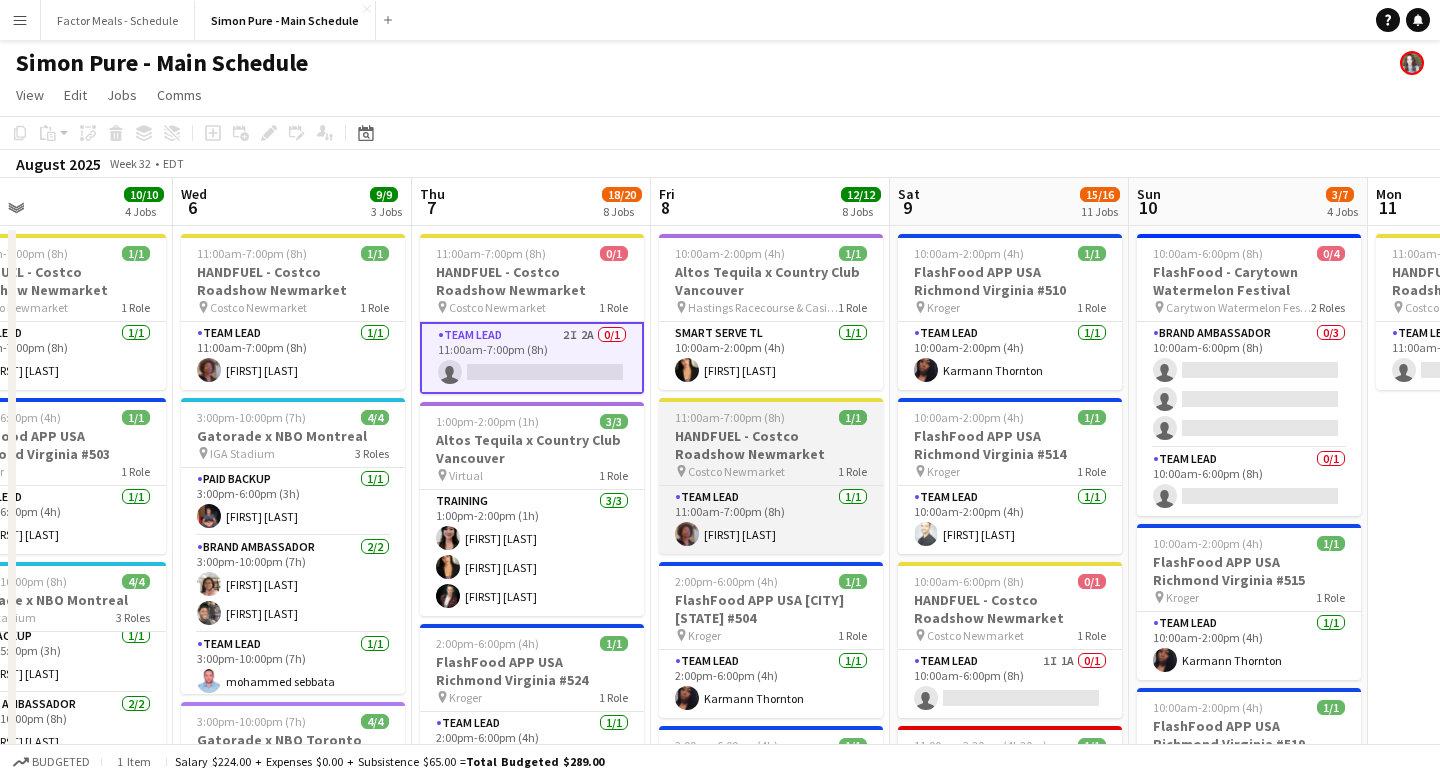 scroll, scrollTop: 0, scrollLeft: 810, axis: horizontal 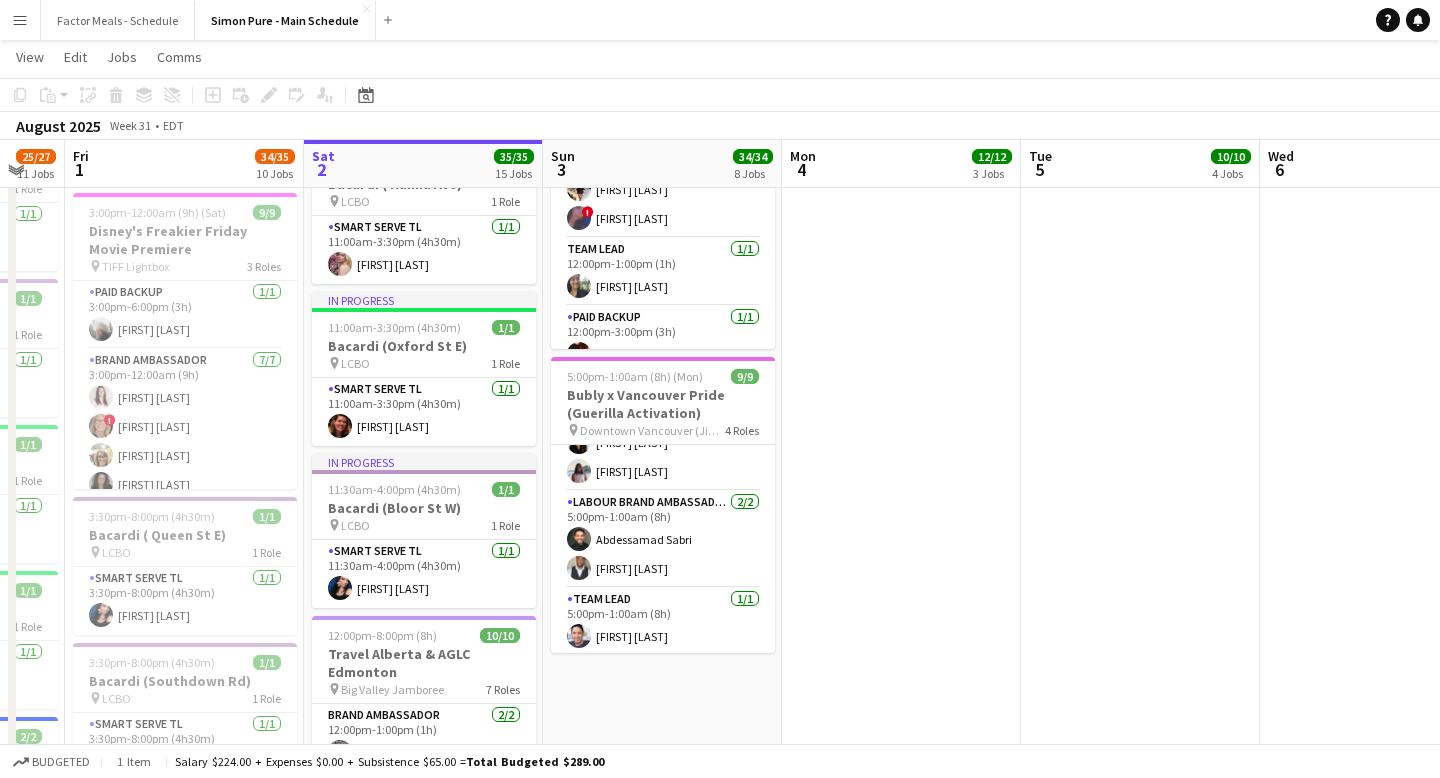 click on "9:30am-10:00pm (12h30m)    4/4   Gatorade x NBO [CITY]
pin
IGA Stadium   3 Roles   Paid Backup   1/1   9:30am-12:30pm (3h)
[NAME] [LAST]  Brand Ambassador    2/2   9:30am-10:00pm (12h30m)
[NAME] [LAST] [NAME] [LAST]  Team Lead   1/1   9:30am-10:00pm (12h30m)
[NAME] [LAST]     9:30am-10:00pm (12h30m)    5/5   Gatorade x NBO [CITY]
pin
Sobey's Stadium   3 Roles   Paid Backup   1/1   9:30am-12:30pm (3h)
[NAME] [LAST]  Brand Ambassador    3/3   9:30am-10:00pm (12h30m)
[NAME] [LAST] [NAME] [LAST] [NAME] [LAST]  Team Lead   1/1   9:30am-10:00pm (12h30m)
[NAME] [LAST]     10:00am-2:00pm (4h)    1/1   FlashFood APP USA [CITY] [STATE] #517
pin
Kroger   1 Role   Team Lead   1/1   10:00am-2:00pm (4h)
[NAME] [LAST]     10:00am-2:00pm (4h)    1/1   FlashFood APP USA [CITY] [STATE] #520
pin
Kroger   1 Role   Team Lead   1/1" at bounding box center (662, 287) 